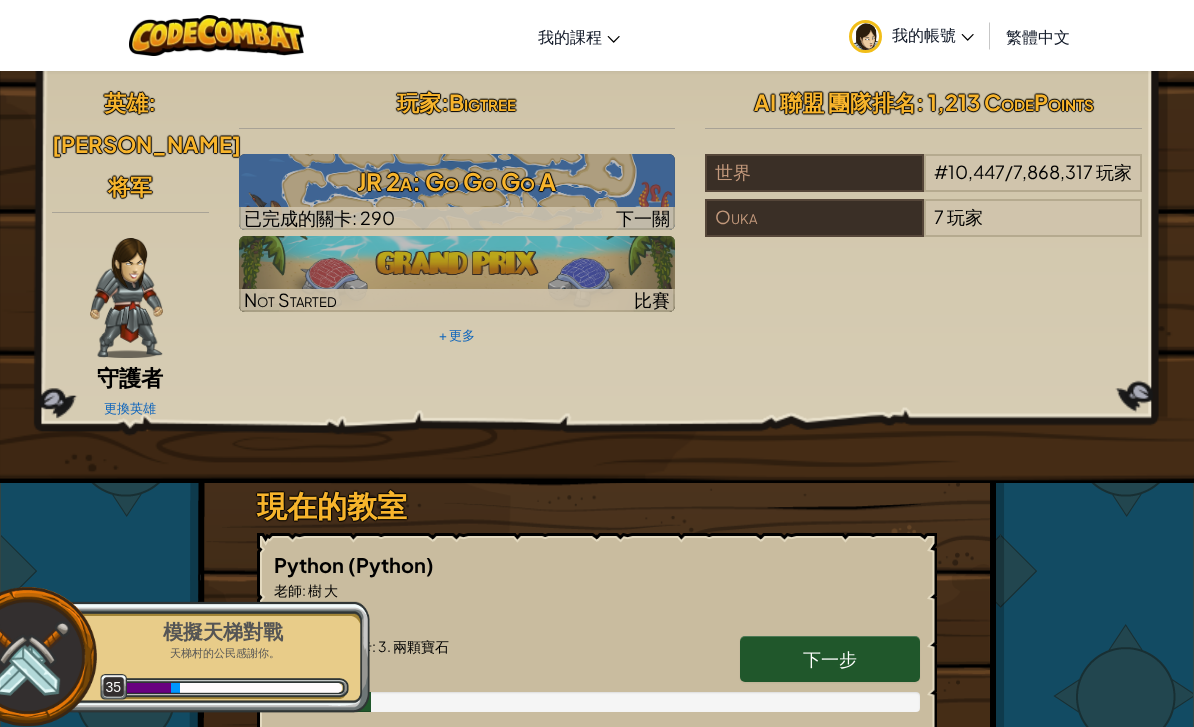 scroll, scrollTop: 0, scrollLeft: 0, axis: both 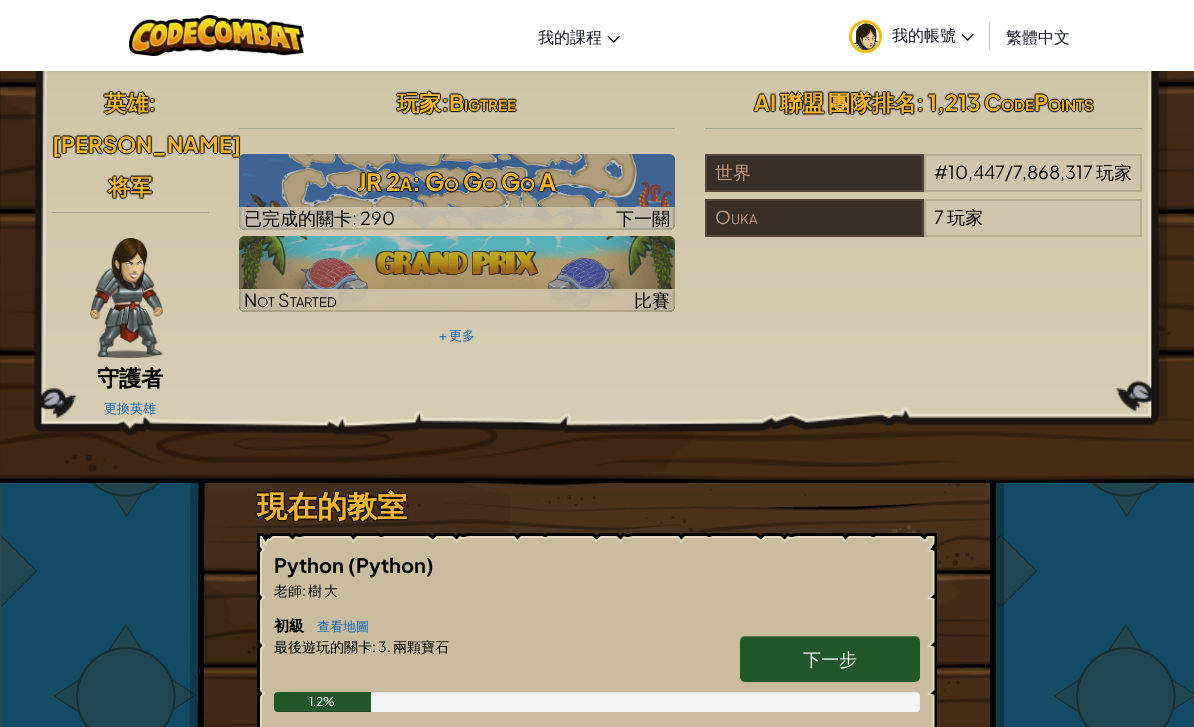 click on "我的帳號" at bounding box center [911, 35] 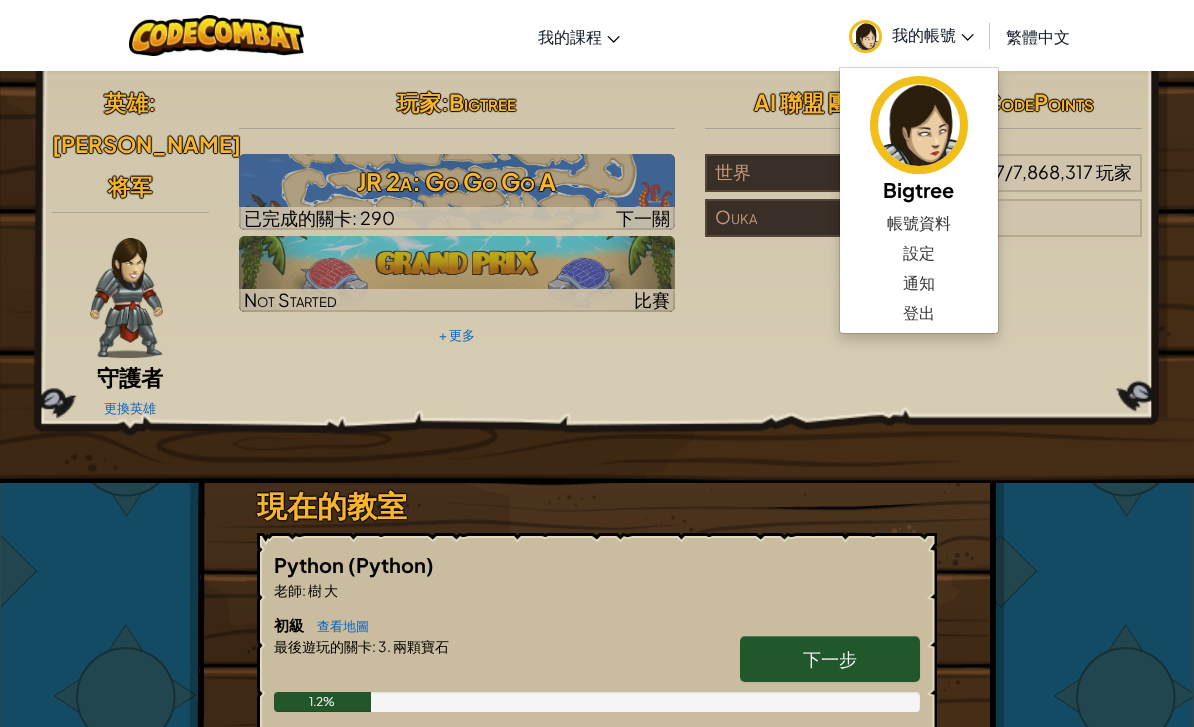 click on "英雄 :  莉雅将军 守護者 更換英雄 玩家 :  Bigtree JR 2a: Go Go Go A 已完成的關卡: 290 下一關 Not Started 比賽 + 更多 AI 聯盟 團隊排名 : 1,213 CodePoints 世界 # 10,447  /  7,868,317   玩家 Ouka 7   玩家 現在的教室 Python (Python) 老師 : 樹 大 初級 查看地圖 下一步 最後遊玩的關卡 : 3. 兩顆寶石 1.2% 資訊科學入門 查看地圖   view challenge levels   查看影片 課程完結 ! 進入競技場 查看證書 遊戲開發1 查看地圖 查看同學的projects 下一步 最後遊玩的關卡 : 4. 太-棒-了 13.0% 資訊科學2 查看地圖   view challenge levels 課程完結 ! 進入競技場 查看證書 資訊科學 3 查看地圖   view challenge levels 課程完結 ! 進入競技場 查看證書 資訊科學 4 查看地圖 課程完結 ! 進入競技場 查看證書 加入一個班級 加入" at bounding box center (597, 920) 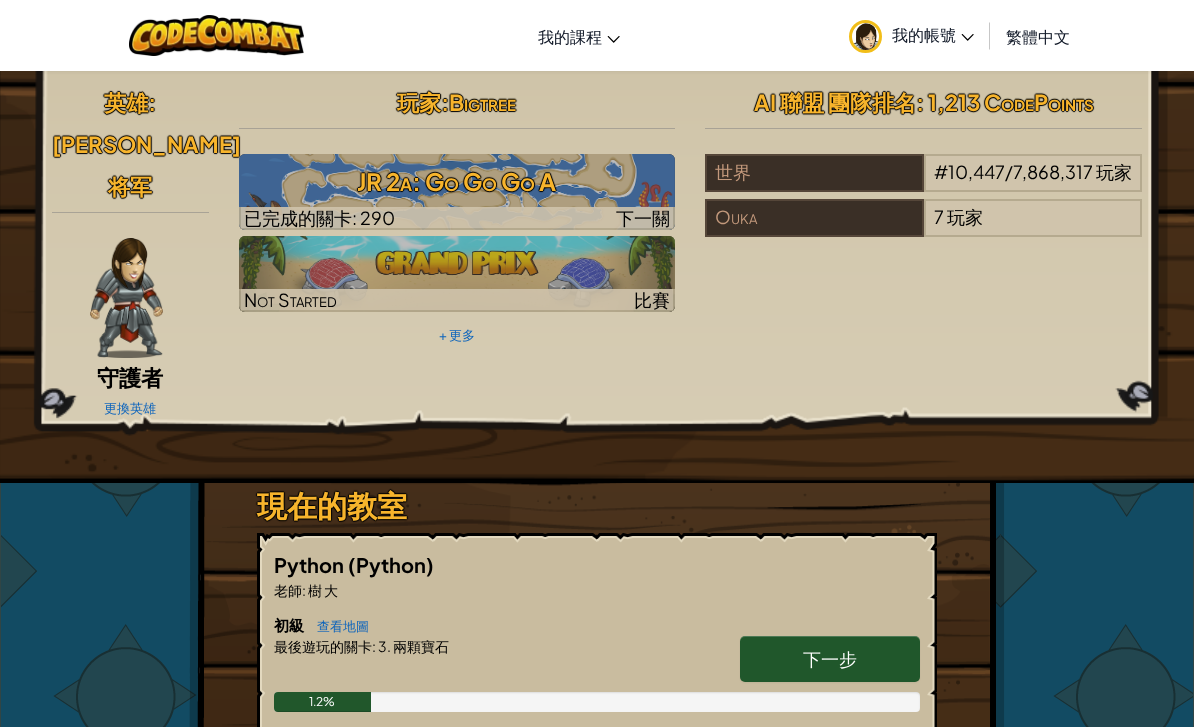 click on "英雄 :  莉雅将军 守護者 更換英雄 玩家 :  Bigtree JR 2a: Go Go Go A 已完成的關卡: 290 下一關 Not Started 比賽 + 更多 AI 聯盟 團隊排名 : 1,213 CodePoints 世界 # 10,447  /  7,868,317   玩家 Ouka 7   玩家 現在的教室 Python (Python) 老師 : 樹 大 初級 查看地圖 下一步 最後遊玩的關卡 : 3. 兩顆寶石 1.2% 資訊科學入門 查看地圖   view challenge levels   查看影片 課程完結 ! 進入競技場 查看證書 遊戲開發1 查看地圖 查看同學的projects 下一步 最後遊玩的關卡 : 4. 太-棒-了 13.0% 資訊科學2 查看地圖   view challenge levels 課程完結 ! 進入競技場 查看證書 資訊科學 3 查看地圖   view challenge levels 課程完結 ! 進入競技場 查看證書 資訊科學 4 查看地圖 課程完結 ! 進入競技場 查看證書 加入一個班級 加入" at bounding box center [597, 920] 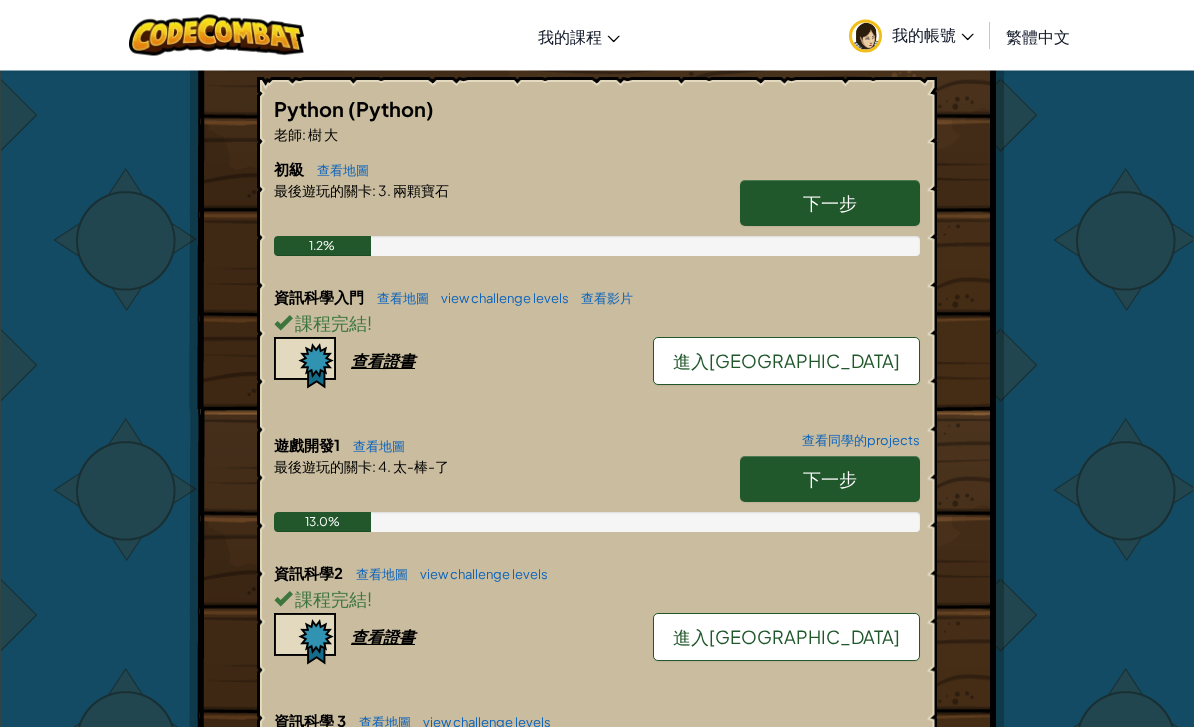 click on "我的帳號" at bounding box center (911, 35) 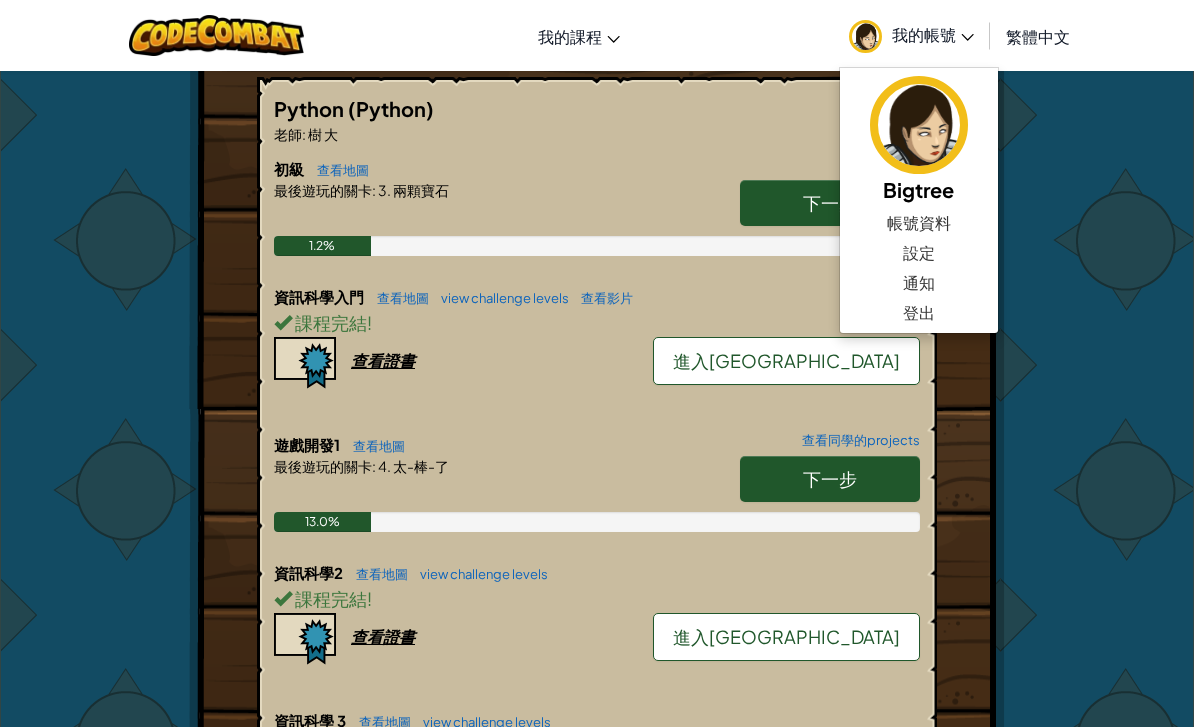 click on "英雄 :  莉雅将军 守護者 更換英雄 玩家 :  Bigtree JR 2a: Go Go Go A 已完成的關卡: 290 下一關 Not Started 比賽 + 更多 AI 聯盟 團隊排名 : 1,213 CodePoints 世界 # 10,447  /  7,868,317   玩家 Ouka 7   玩家 現在的教室 Python (Python) 老師 : 樹 大 初級 查看地圖 下一步 最後遊玩的關卡 : 3. 兩顆寶石 1.2% 資訊科學入門 查看地圖   view challenge levels   查看影片 課程完結 ! 進入競技場 查看證書 遊戲開發1 查看地圖 查看同學的projects 下一步 最後遊玩的關卡 : 4. 太-棒-了 13.0% 資訊科學2 查看地圖   view challenge levels 課程完結 ! 進入競技場 查看證書 資訊科學 3 查看地圖   view challenge levels 課程完結 ! 進入競技場 查看證書 資訊科學 4 查看地圖 課程完結 ! 進入競技場 查看證書 加入一個班級 加入" at bounding box center (597, 464) 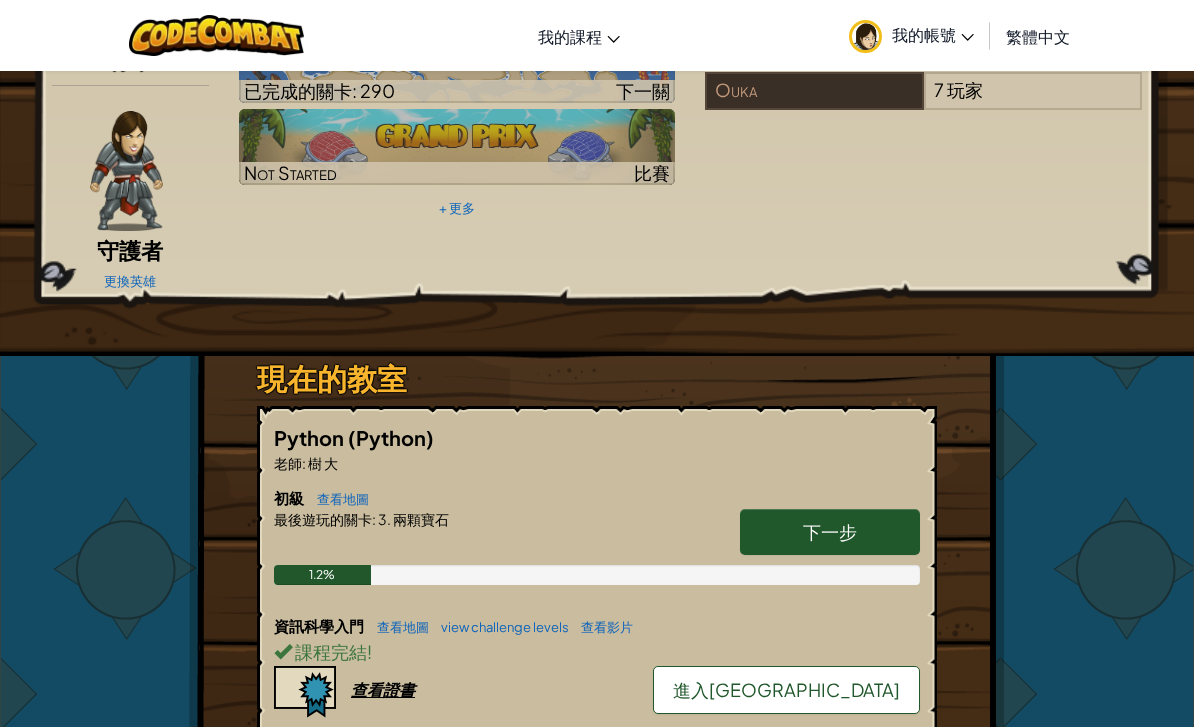 scroll, scrollTop: 0, scrollLeft: 0, axis: both 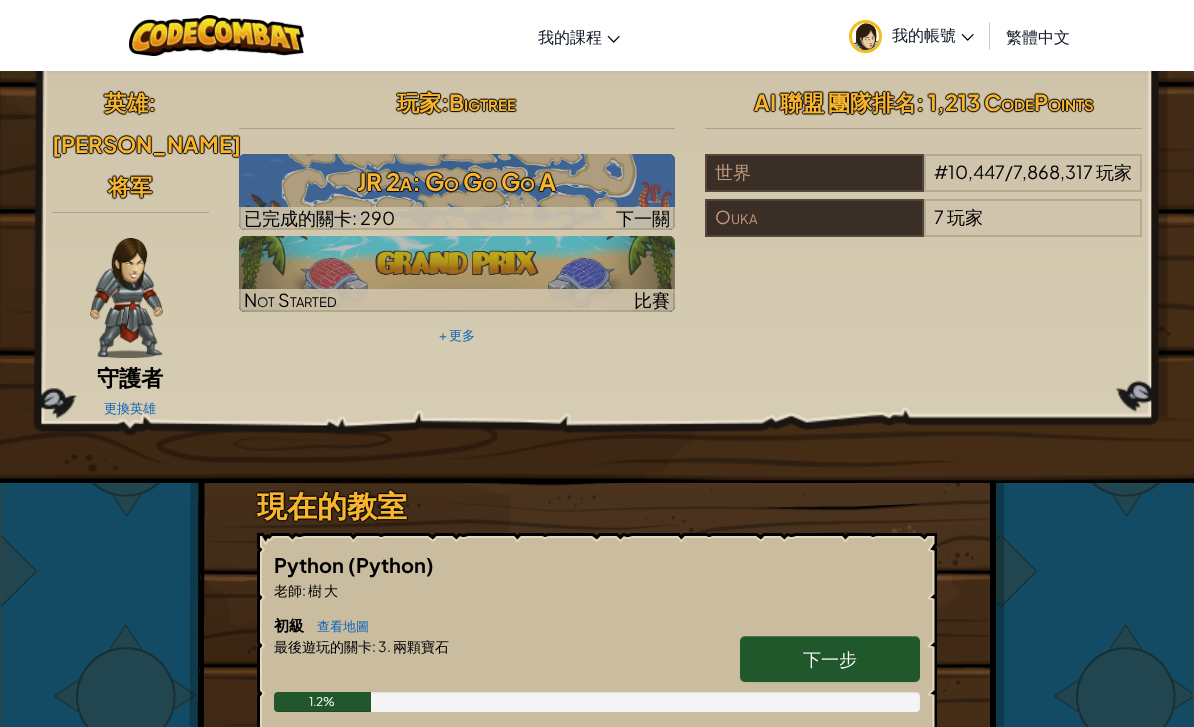 click on "JR 2a: Go Go Go A" at bounding box center (457, 181) 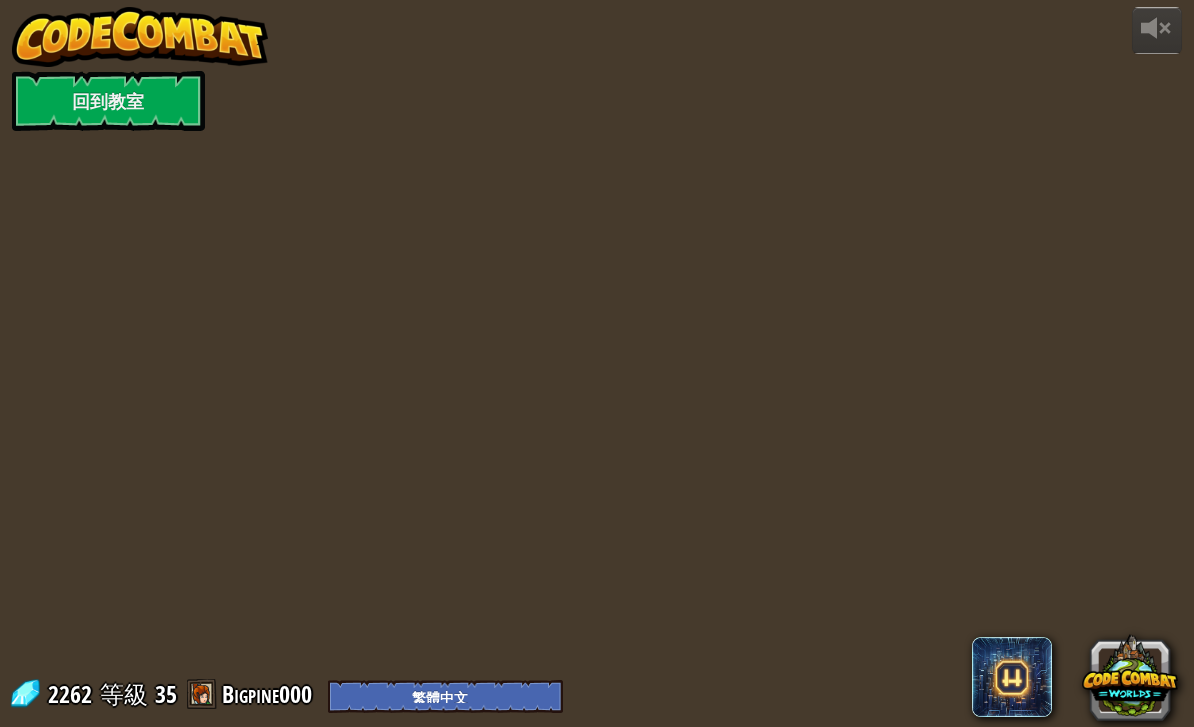 select on "zh-HANT" 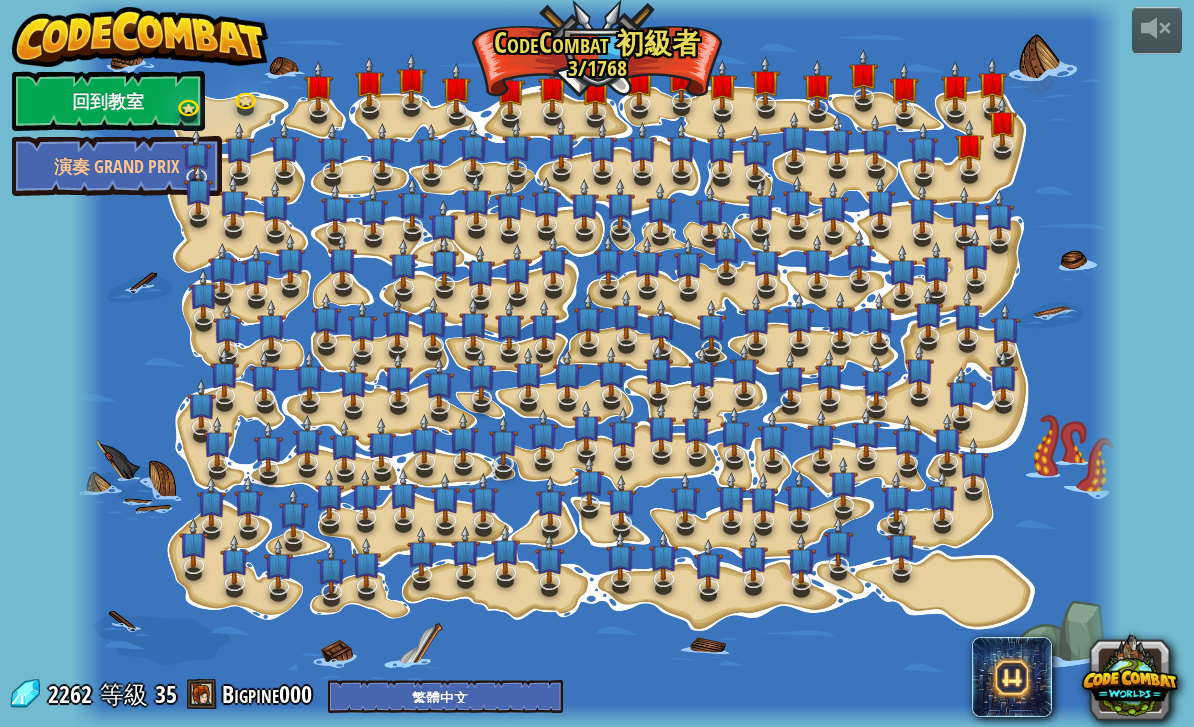 select on "zh-HANT" 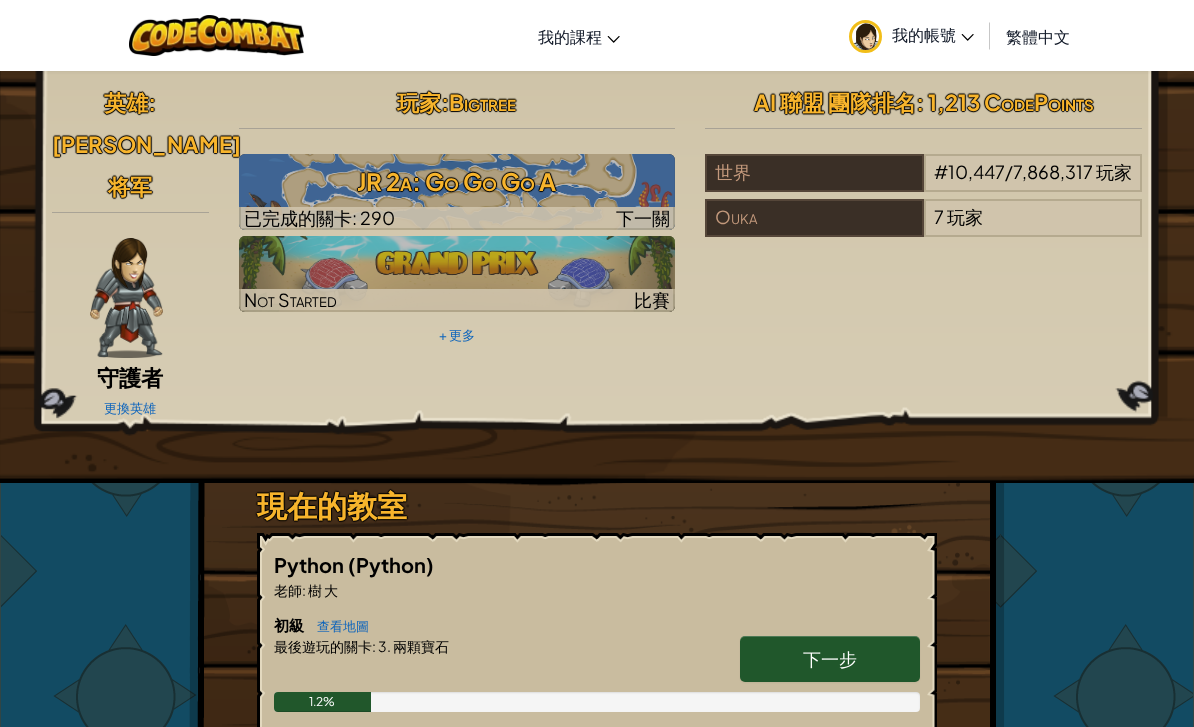 click at bounding box center (457, 274) 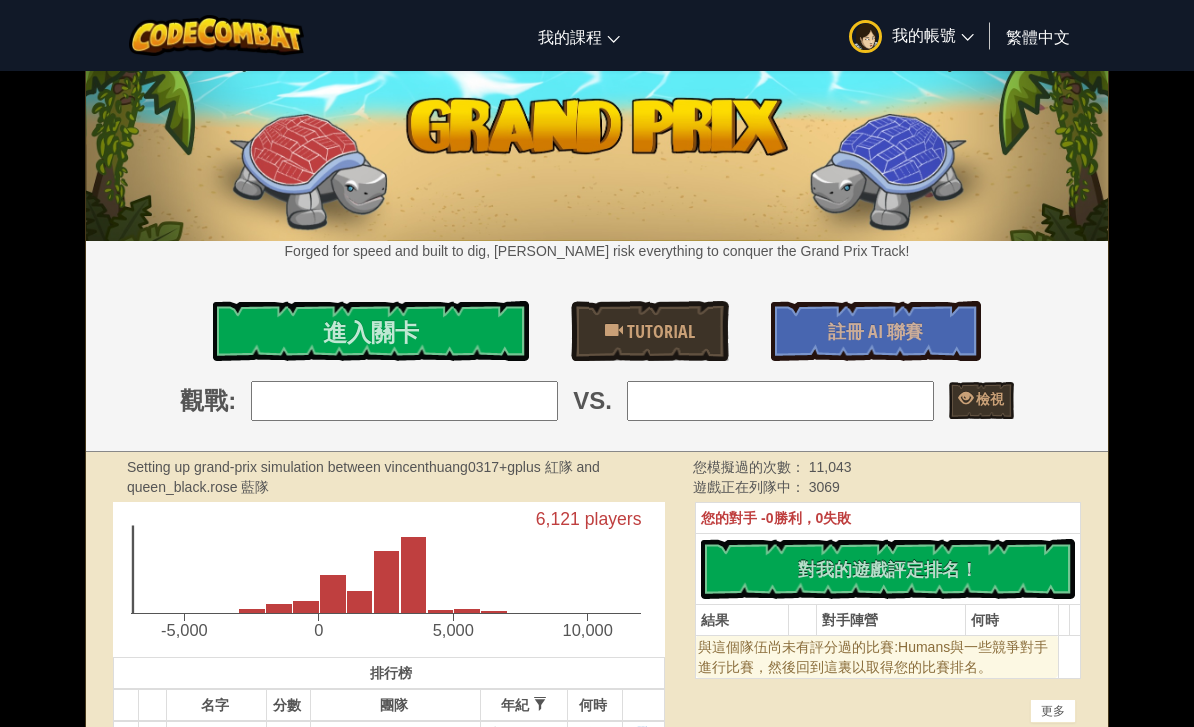 click on "註冊 AI 聯賽" at bounding box center [876, 331] 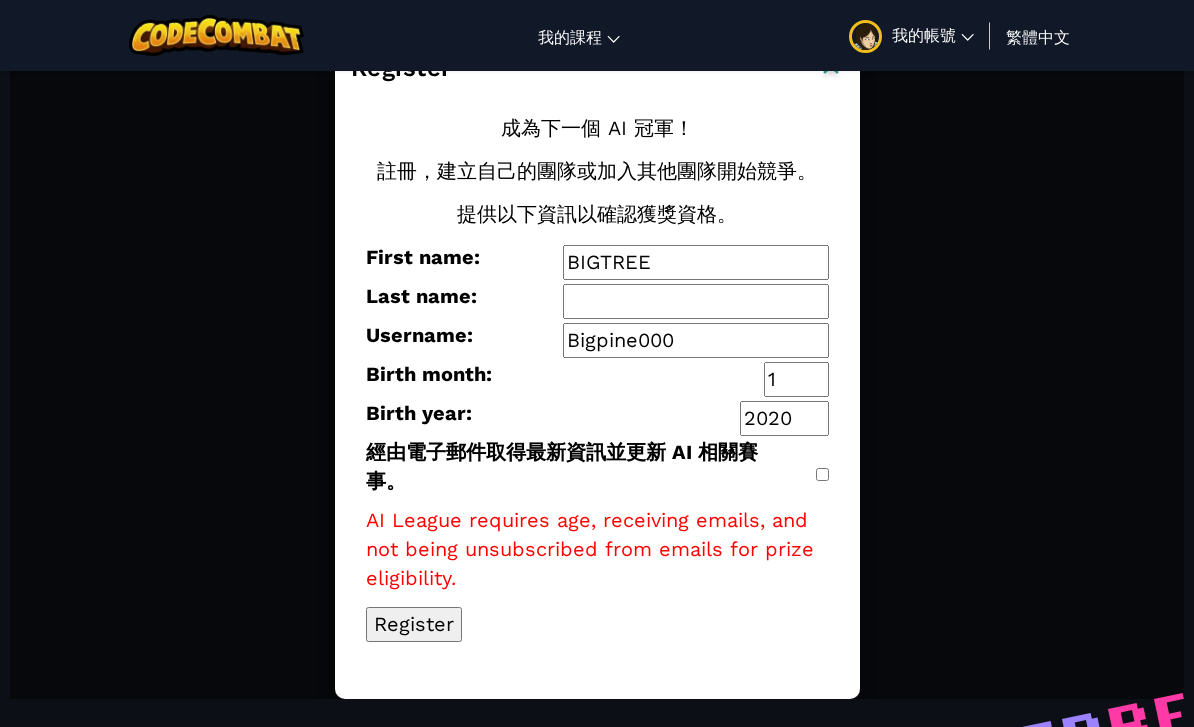 click on "BIGTREE" at bounding box center [696, 262] 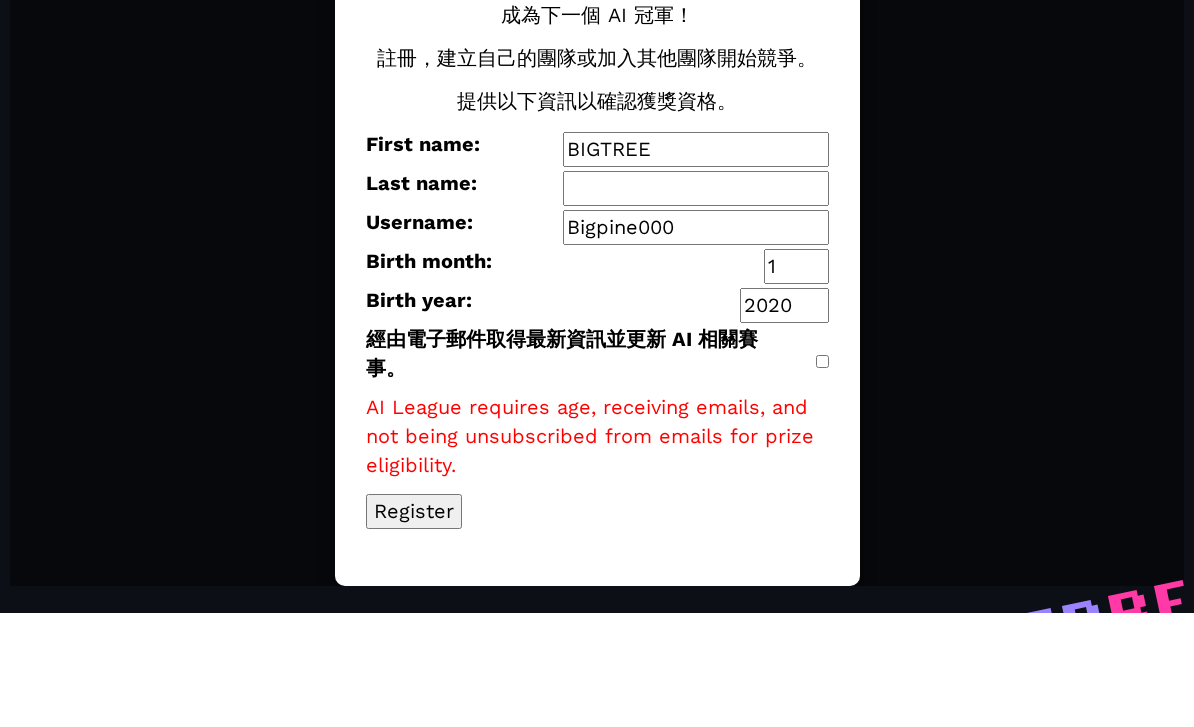 click on "BIGTREE" at bounding box center (696, 263) 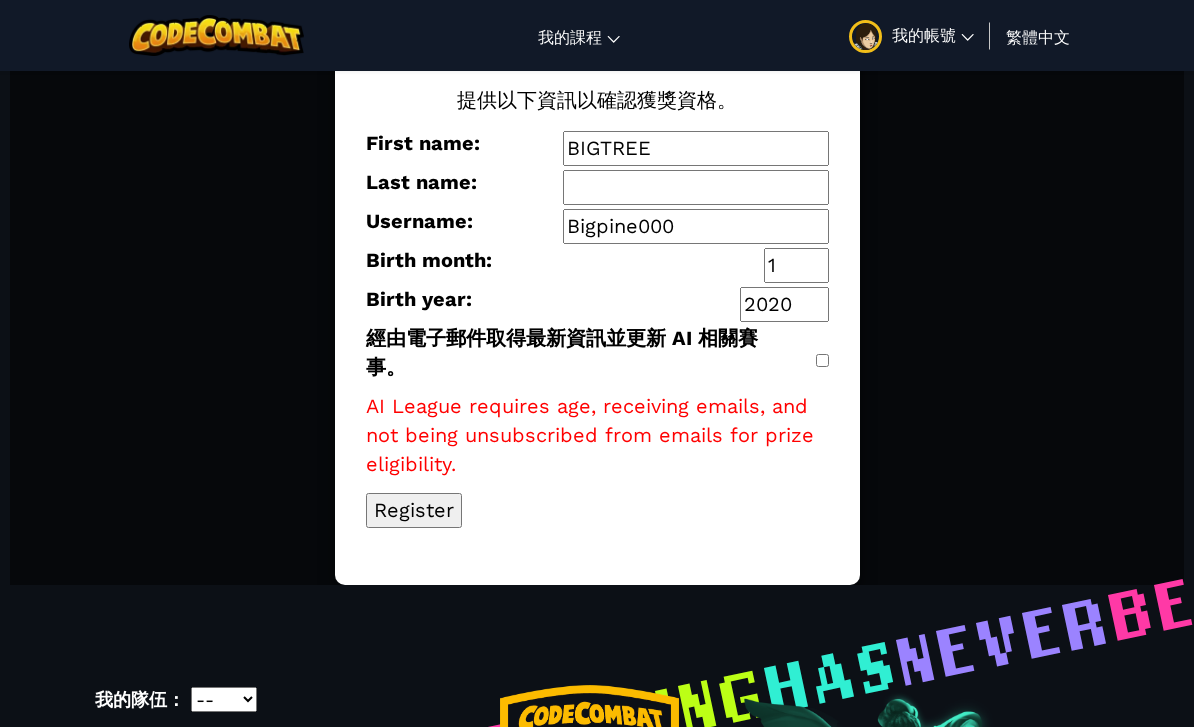 click on "Register      成為下一個 AI 冠軍！   註冊，建立自己的團隊或加入其他團隊開始競爭。   提供以下資訊以確認獲獎資格。   First name:   BIGTREE   Last name:     Username:    Bigpine000   Birth month:   1   Birth year:   2020   經由電子郵件取得最新資訊並更新 AI 相關賽事。
AI League requires age, receiving emails, and not being unsubscribed from emails for prize eligibility.
Register" at bounding box center [597, 259] 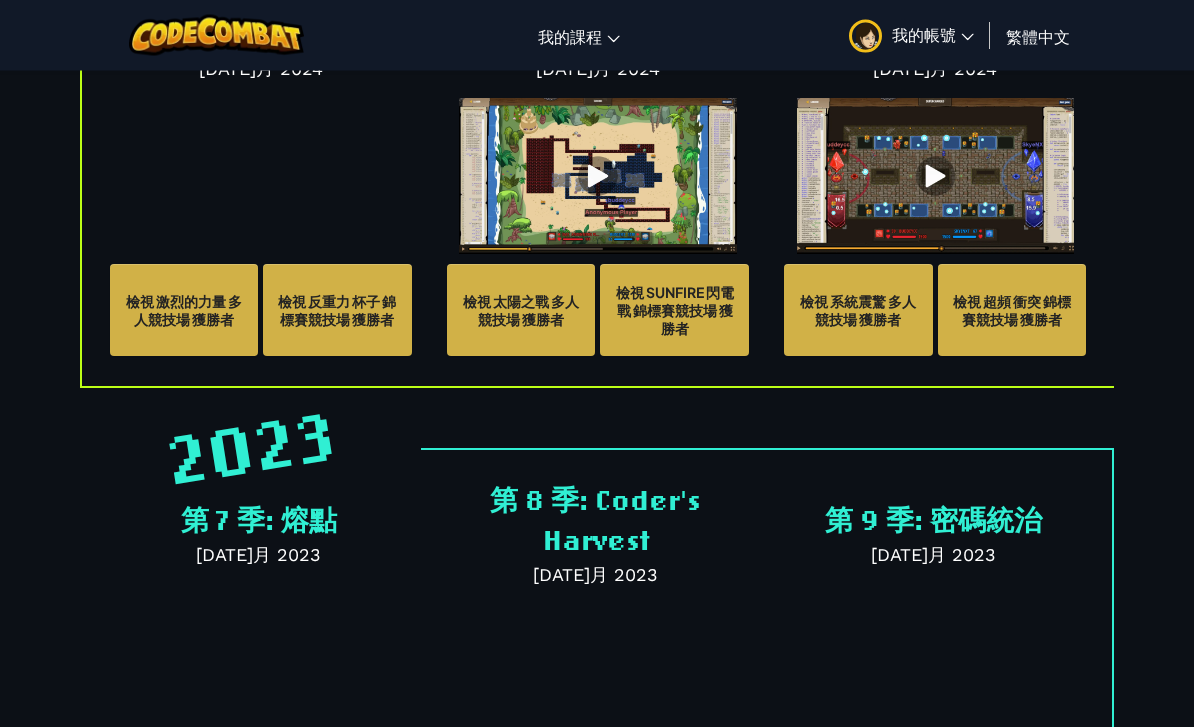 scroll, scrollTop: 6041, scrollLeft: 0, axis: vertical 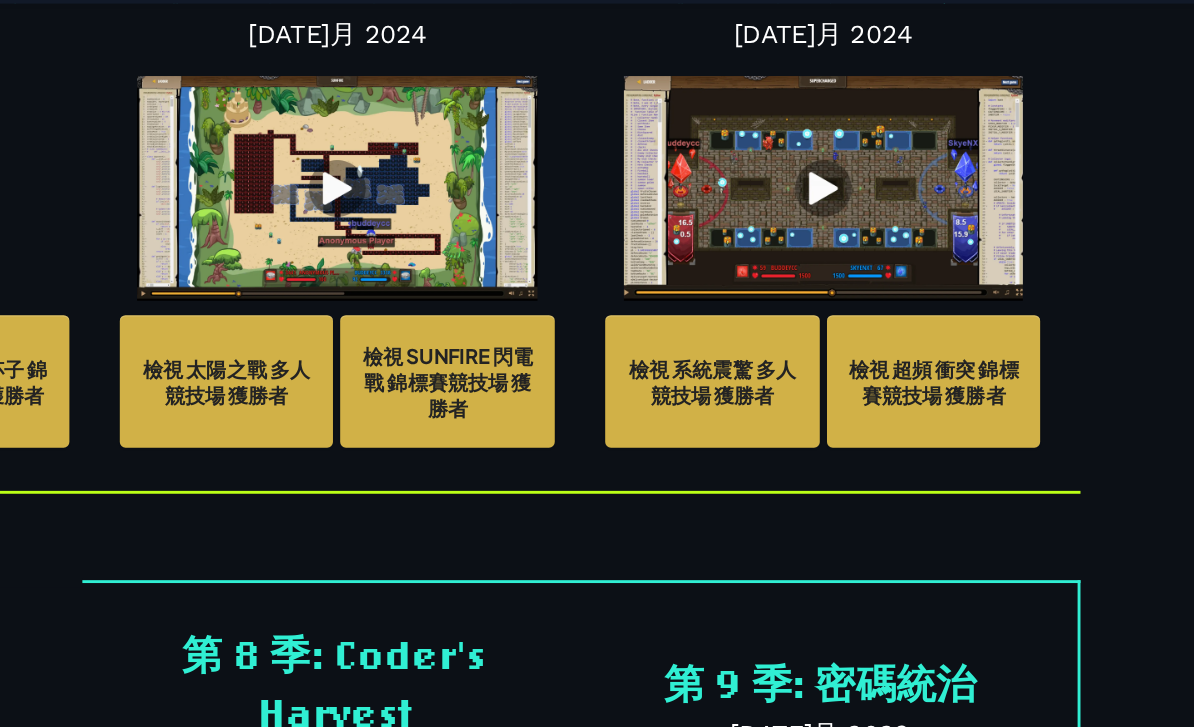 click on "檢視 超頻 衝突 錦標賽競技場 獲勝者" at bounding box center [1012, 333] 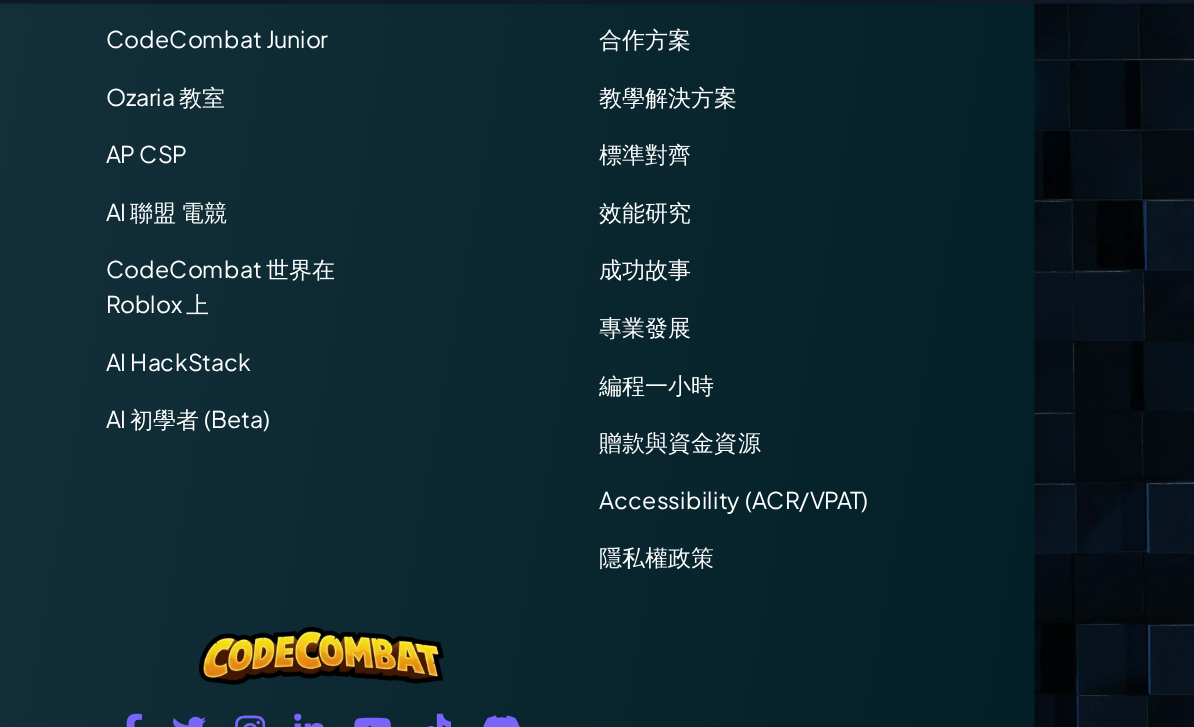 scroll, scrollTop: 0, scrollLeft: 0, axis: both 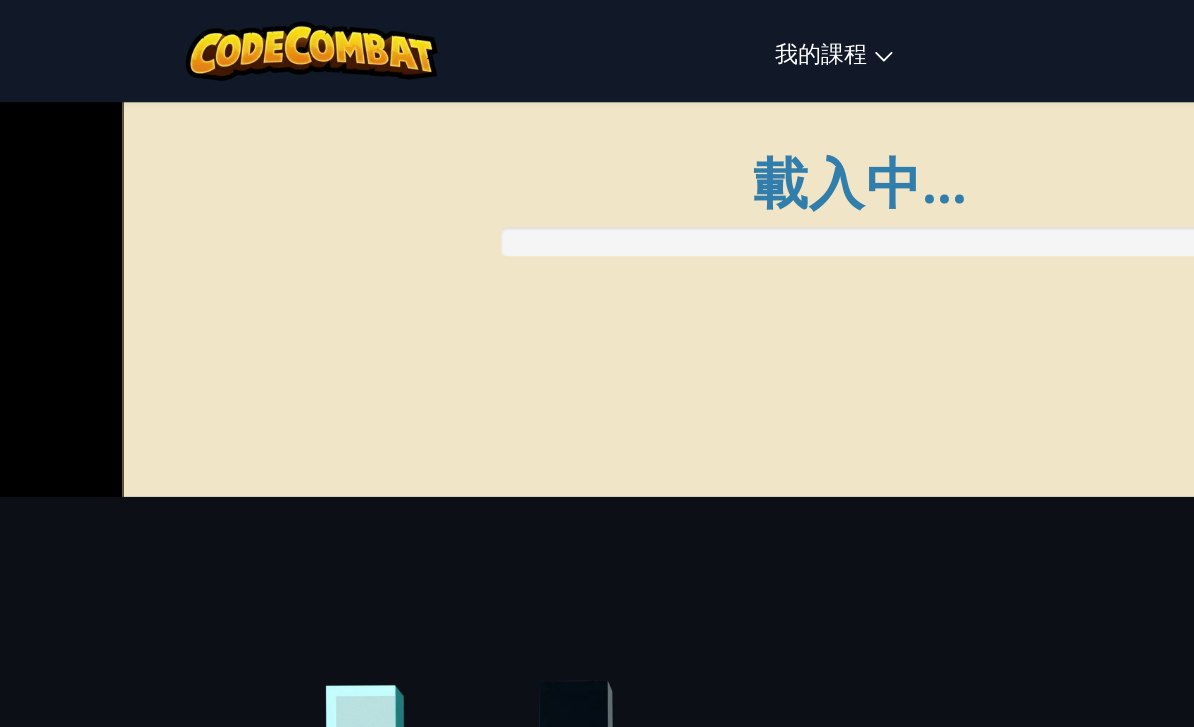 click on "公司 關於 幫助中心
與我們聯繫 招聘 官方部落格 Podcast 課程 CodeCombat 主頁 CodeCombat 教室 CodeCombat Junior Ozaria 教室 AP CSP AI 聯盟 電競 CodeCombat 世界在 Roblox 上 AI HackStack AI 初學者 (Beta) Resources 在線直播課程 圖書館解決方案 合作方案 教學解決方案   標準對齊 效能研究 成功故事 專業發展 編程一小時 贈款與資金資源 Accessibility (ACR/VPAT) 隱私權政策 著作權  ©2024 CodeCombat Inc.  保留所有權利" at bounding box center (597, 887) 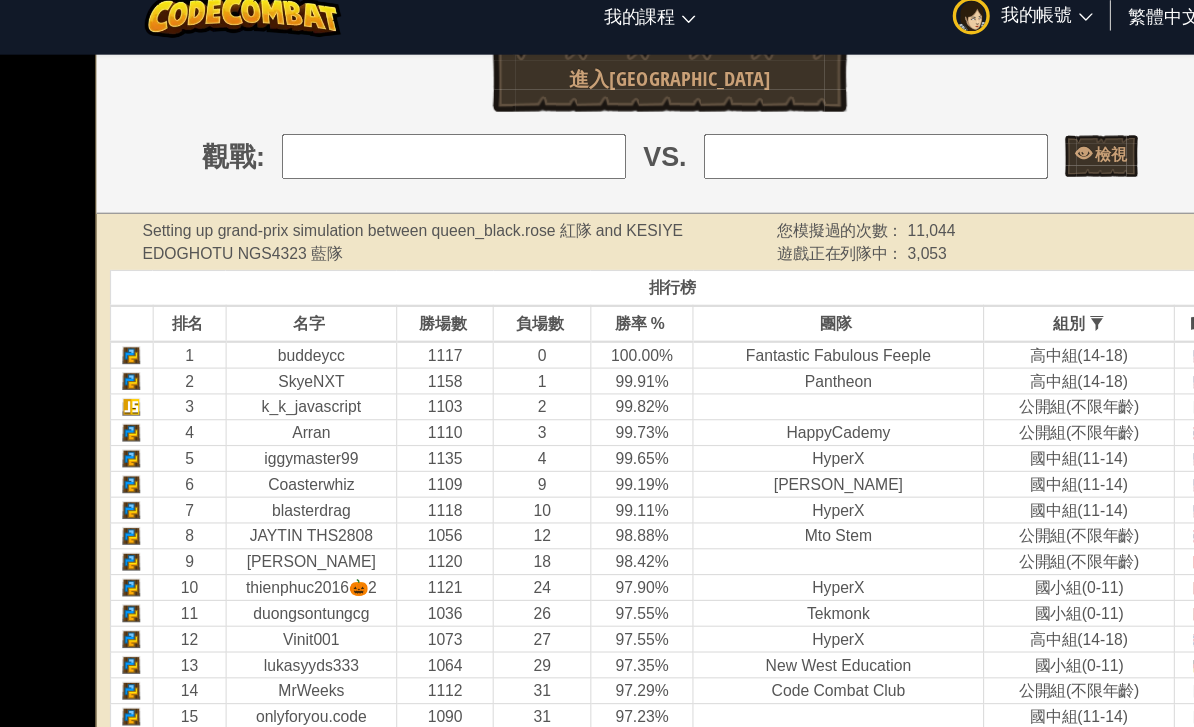 scroll, scrollTop: 302, scrollLeft: 0, axis: vertical 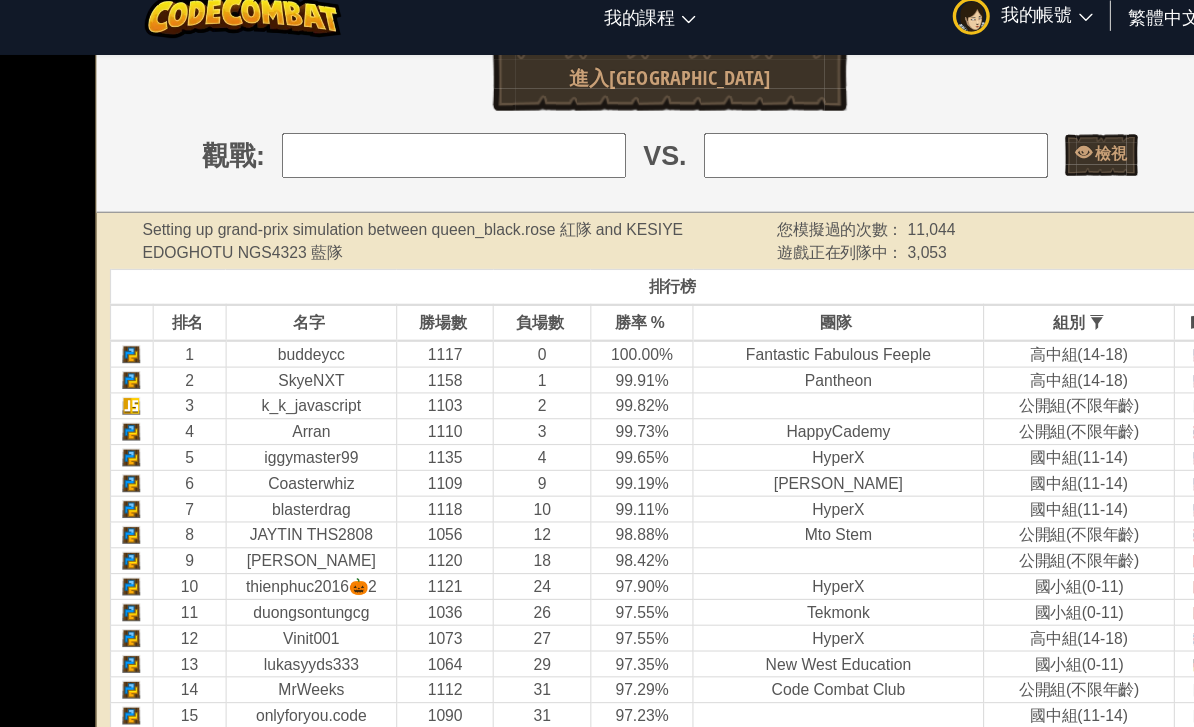 click on "進入[GEOGRAPHIC_DATA]" at bounding box center (597, 91) 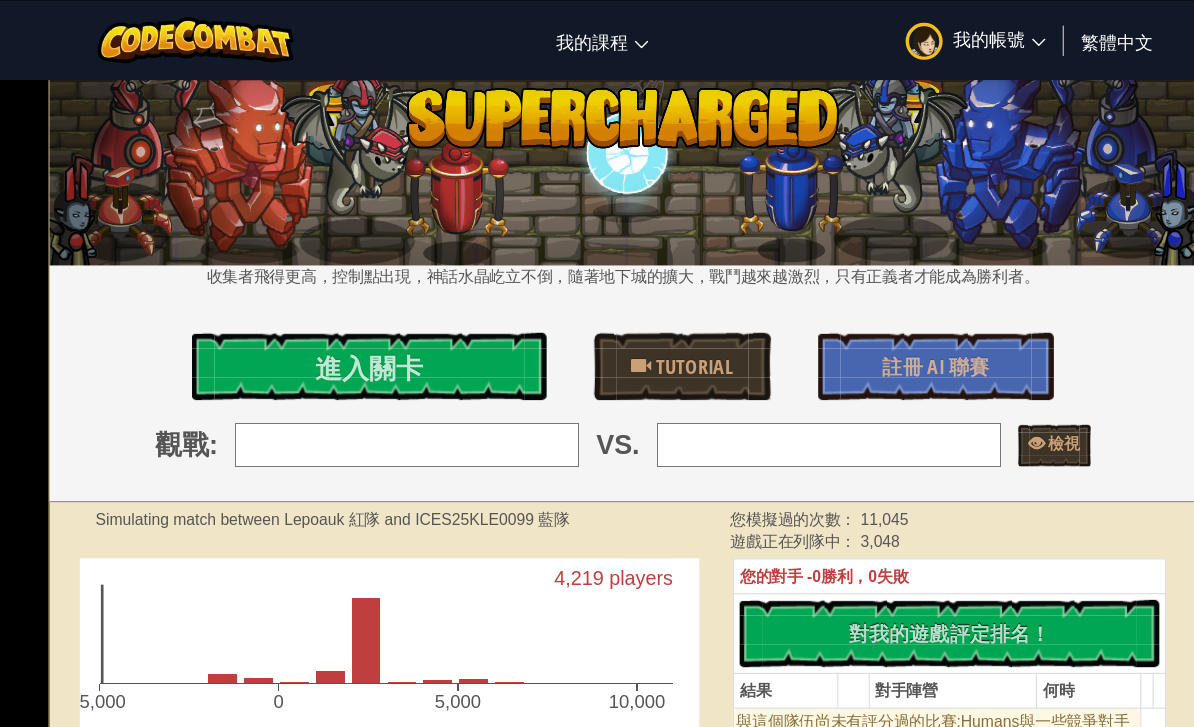 scroll, scrollTop: 0, scrollLeft: 0, axis: both 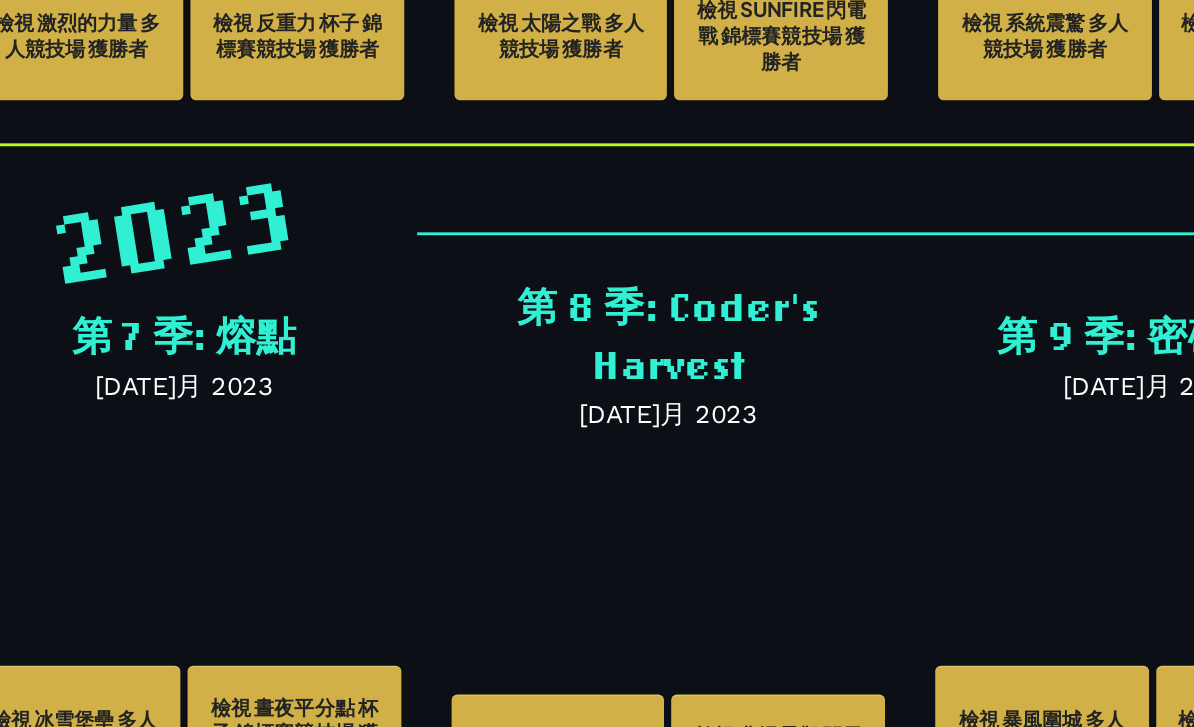 click on "檢視 系統震驚 多人競技場   獲勝者" at bounding box center (858, 167) 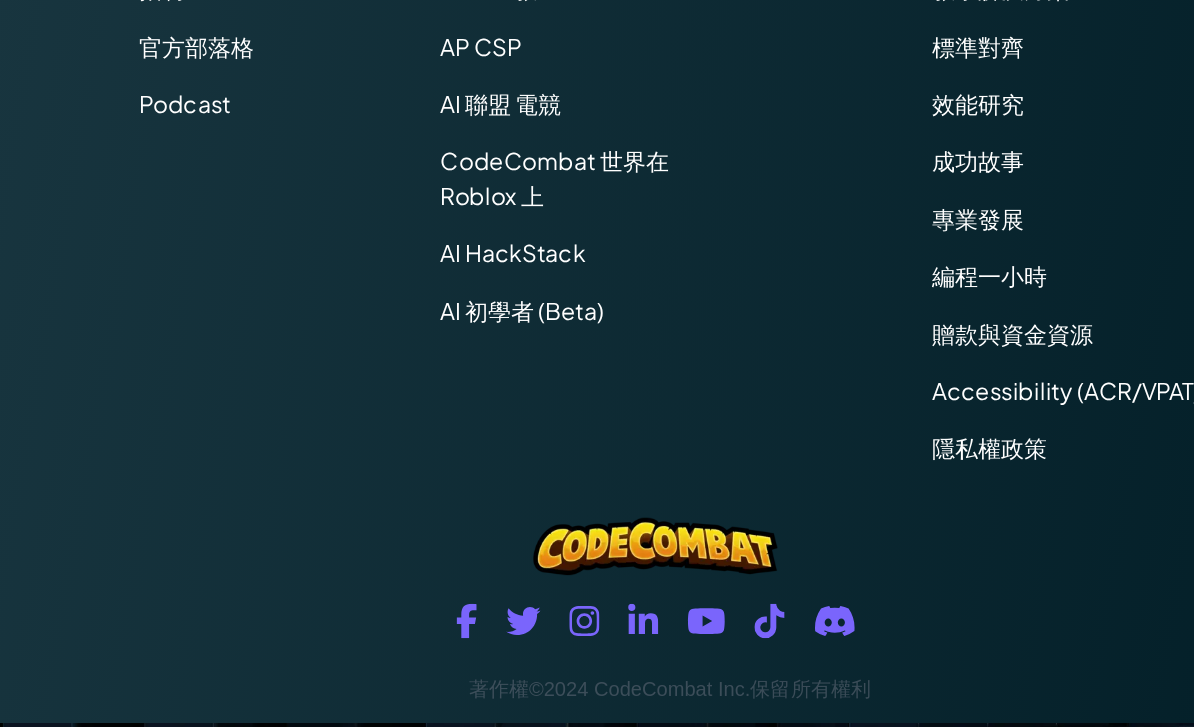 scroll, scrollTop: 0, scrollLeft: 0, axis: both 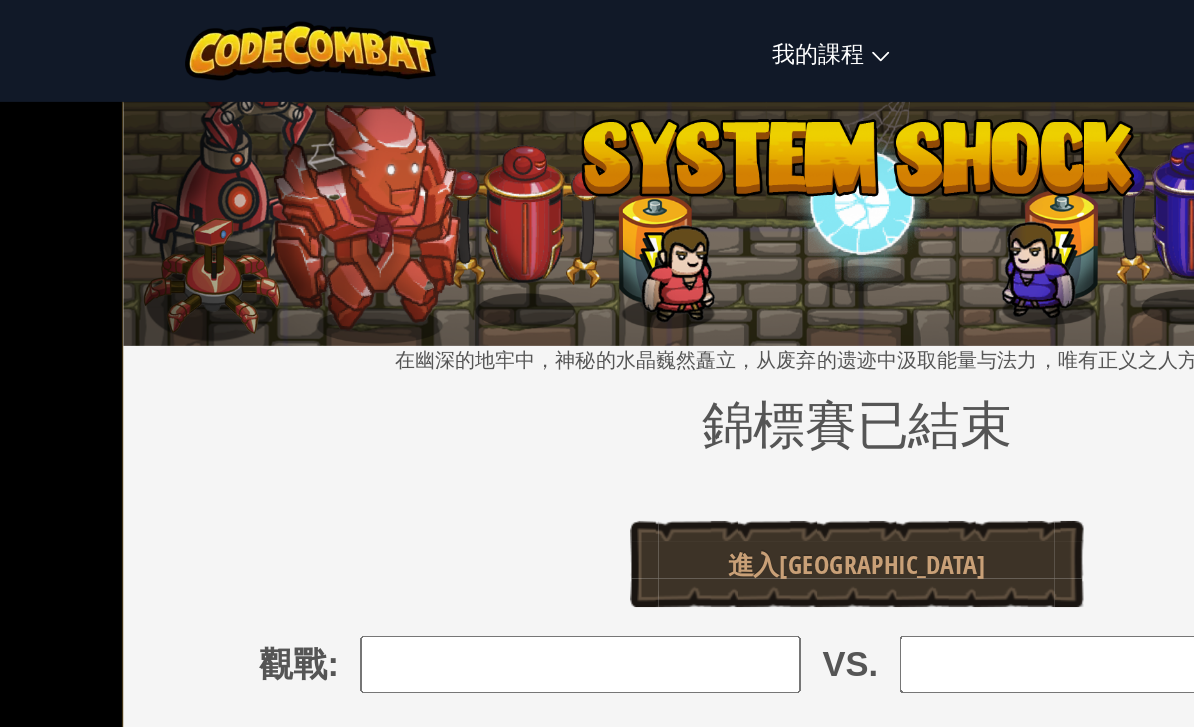 click at bounding box center [597, 152] 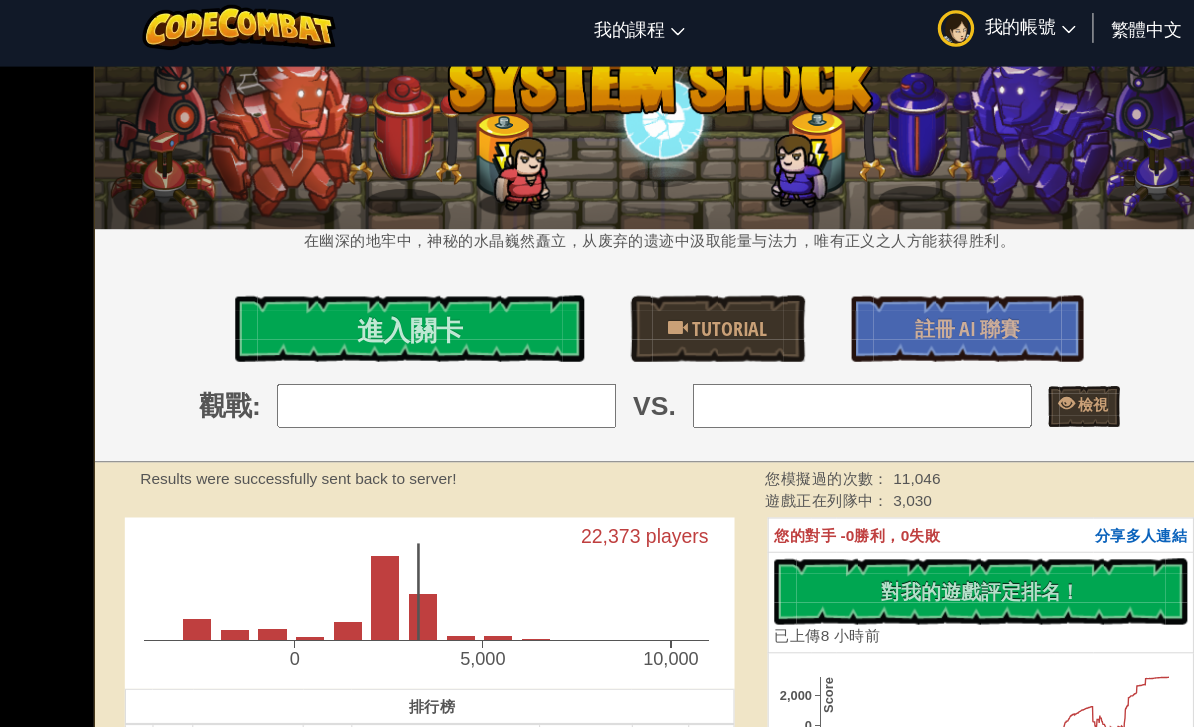 scroll, scrollTop: 33, scrollLeft: 0, axis: vertical 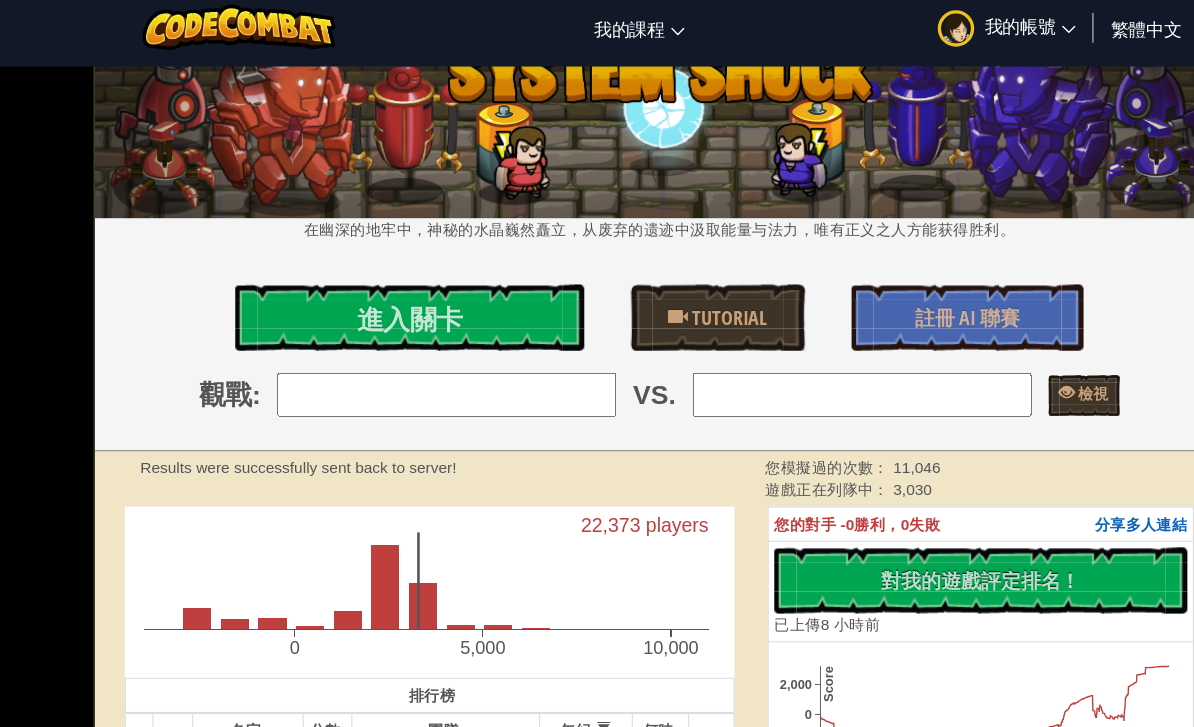 click on "進入關卡 Tutorial 註冊 AI 聯賽" at bounding box center [597, 298] 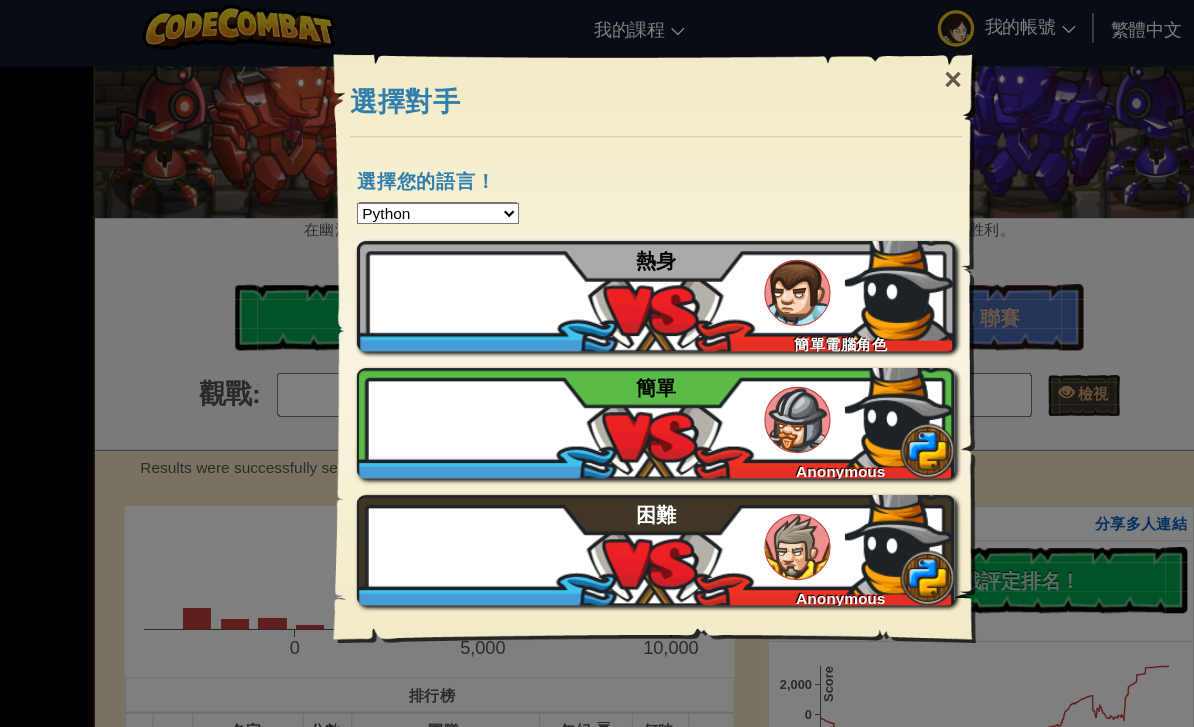 click at bounding box center (815, 384) 